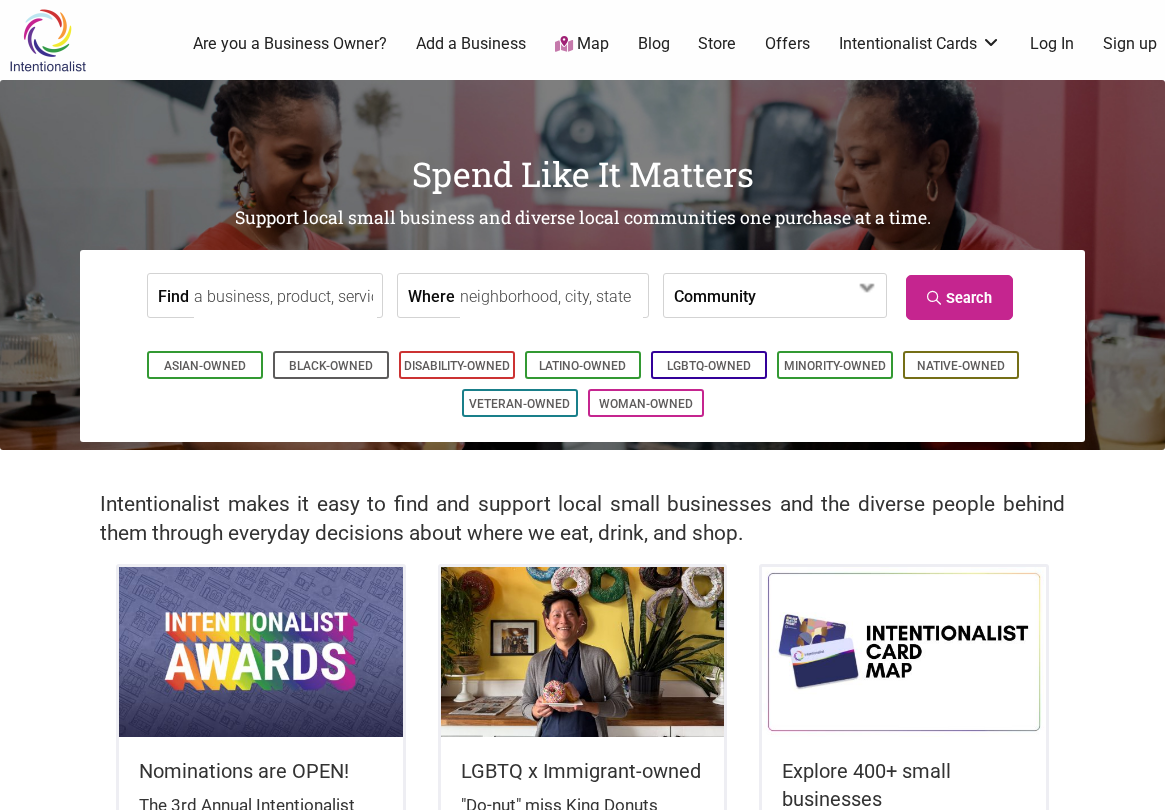 scroll, scrollTop: 0, scrollLeft: 0, axis: both 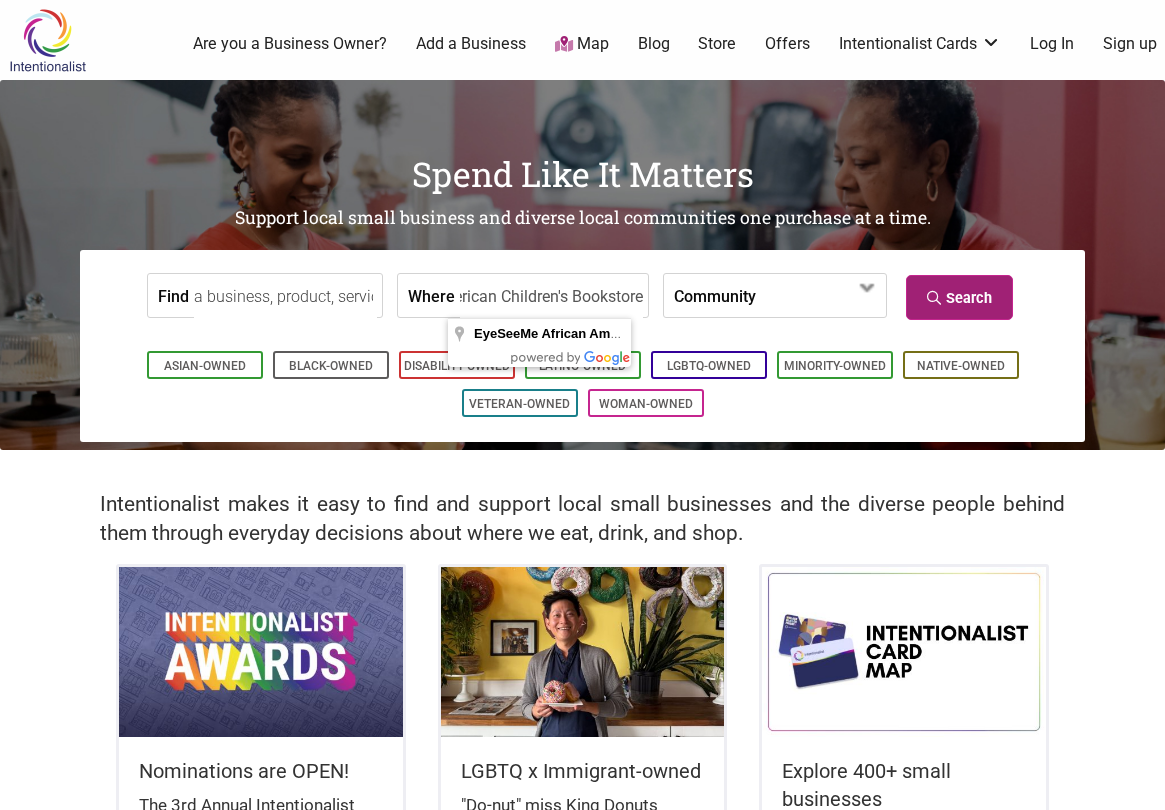 type on "EyeSeeMe African American Children's Bookstore" 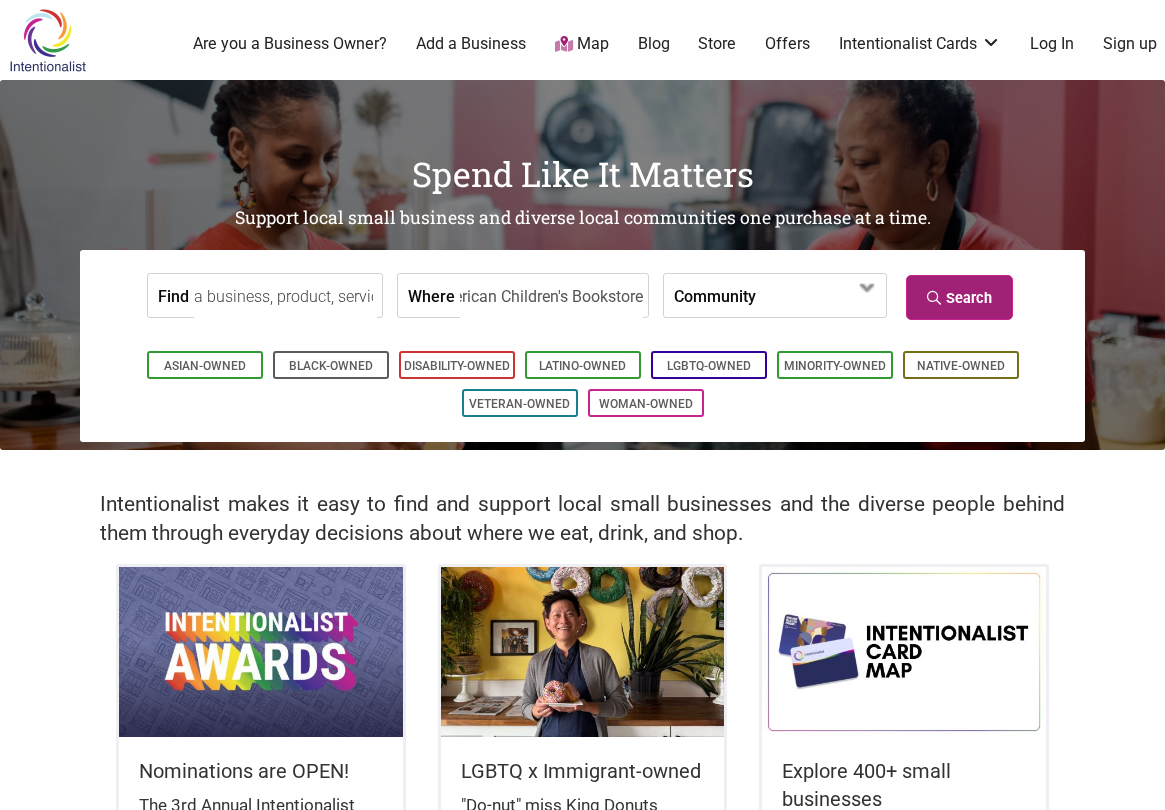 scroll, scrollTop: 0, scrollLeft: 0, axis: both 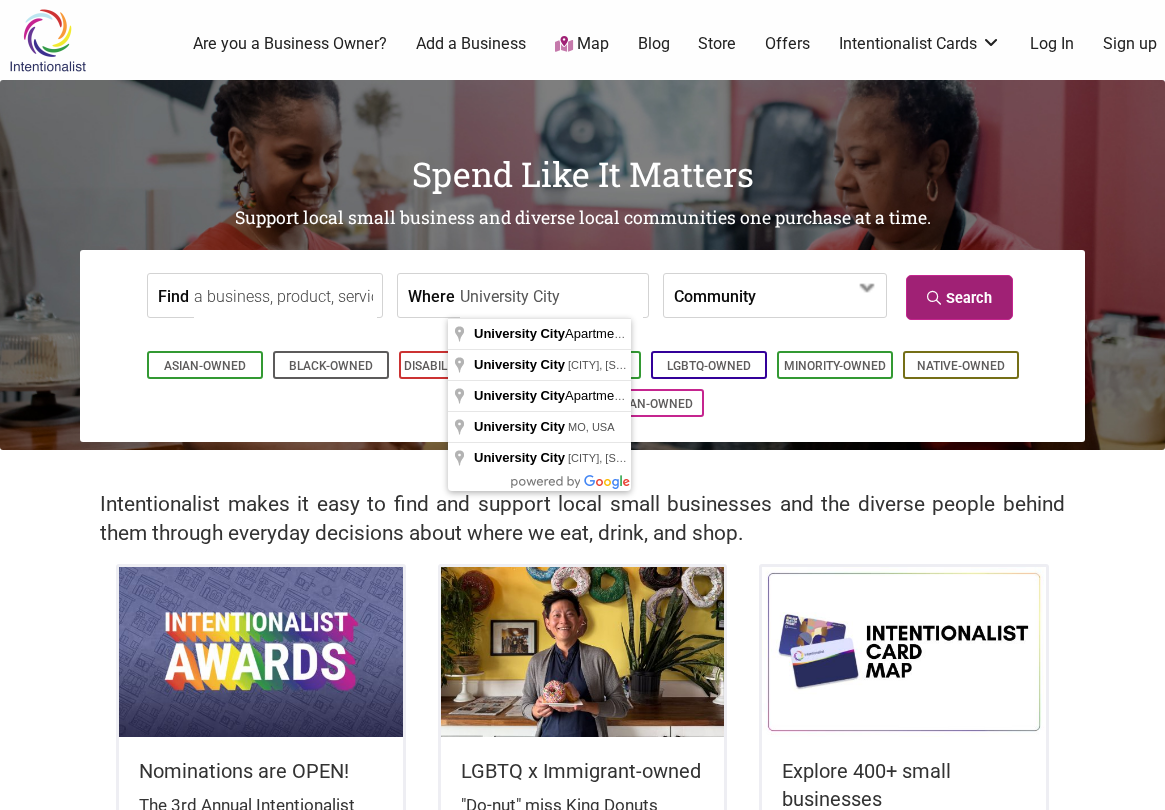 type on "University City" 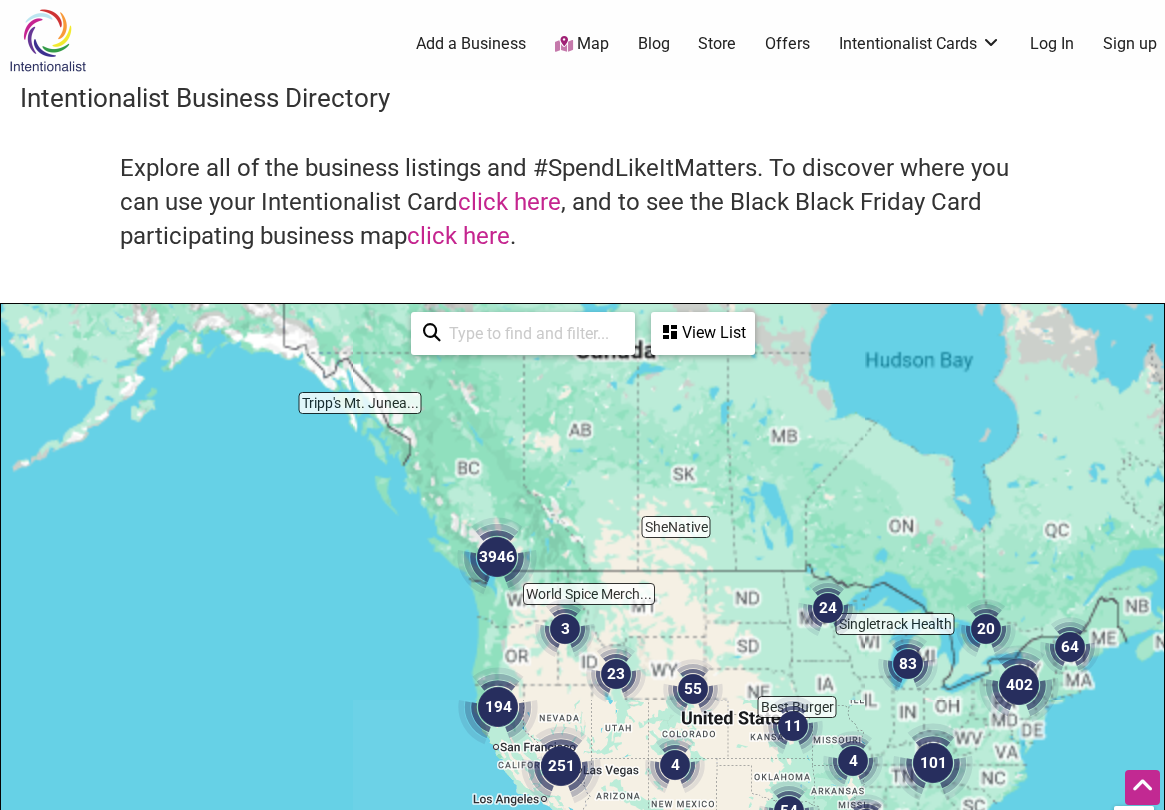 scroll, scrollTop: 500, scrollLeft: 0, axis: vertical 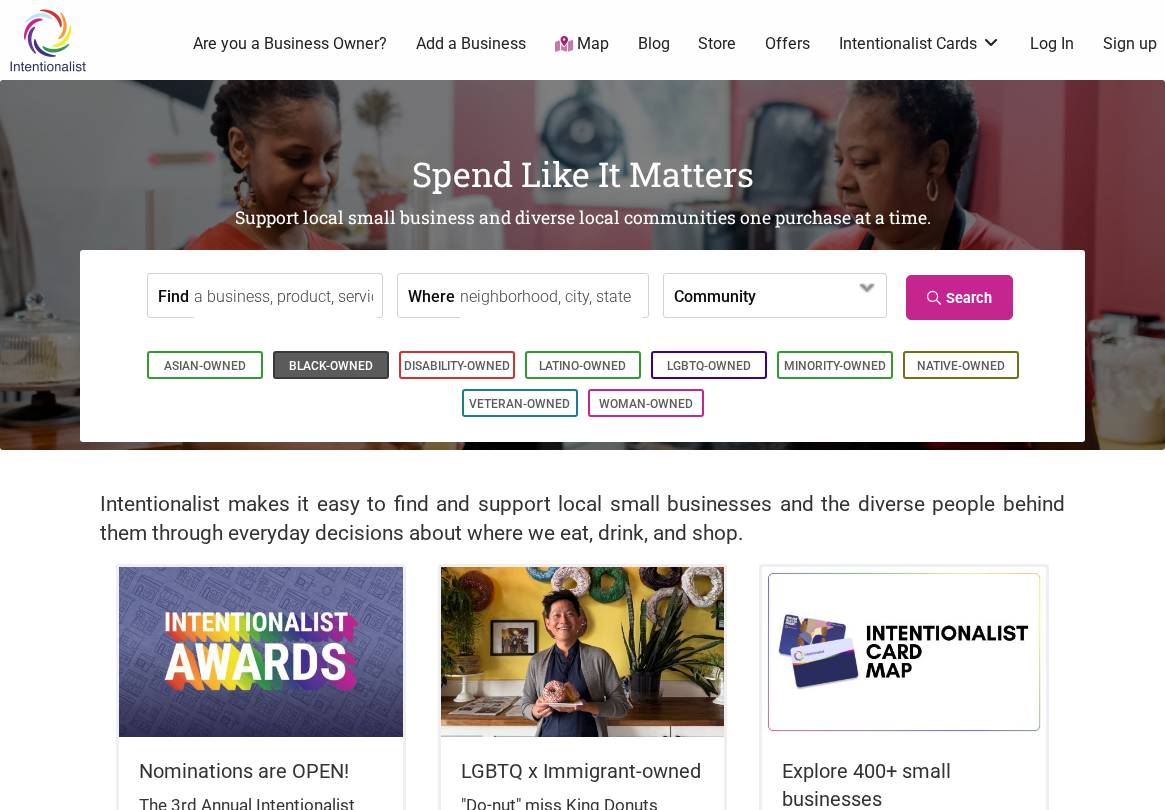 click on "Black-Owned" at bounding box center [331, 366] 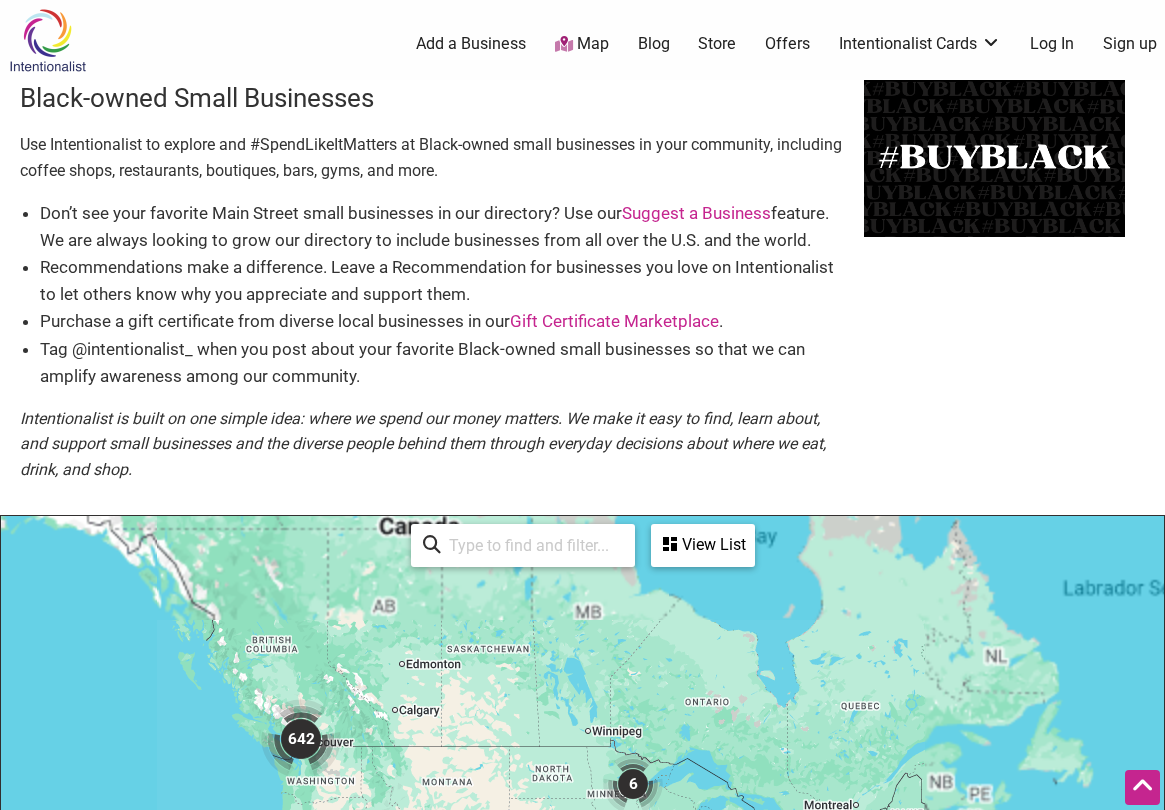 scroll, scrollTop: 500, scrollLeft: 0, axis: vertical 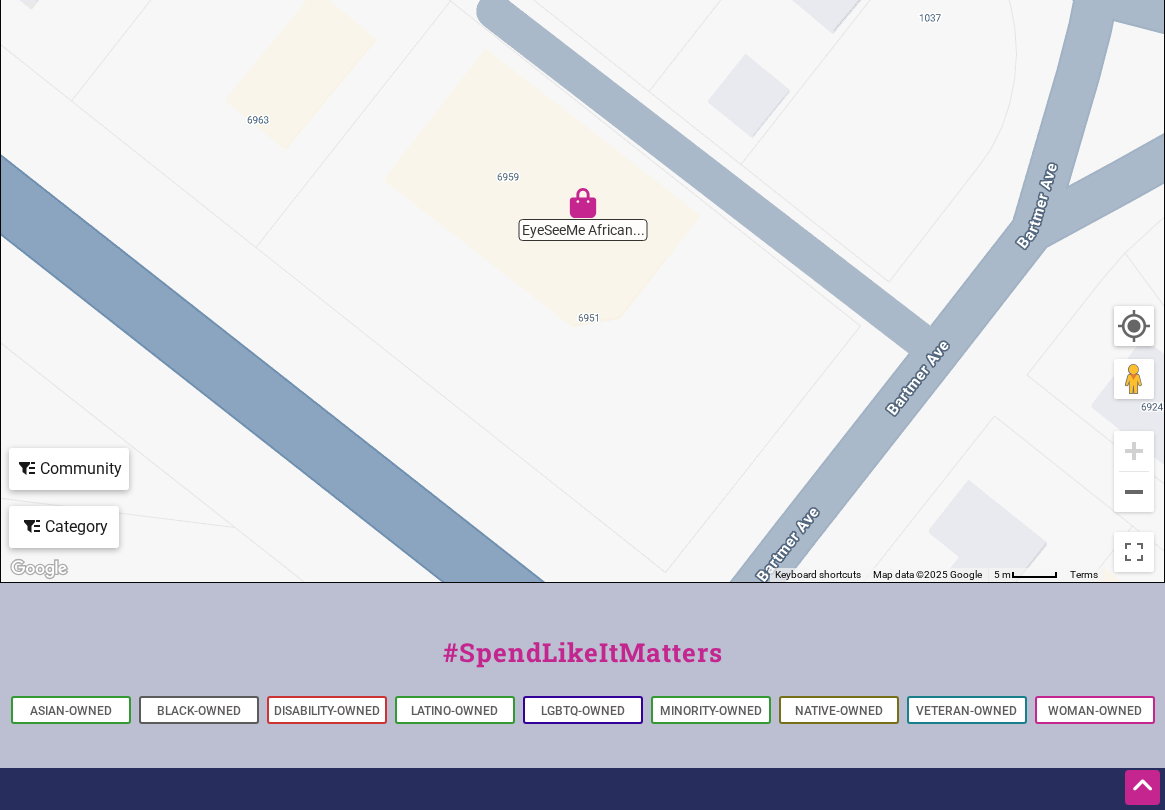 click at bounding box center (583, 203) 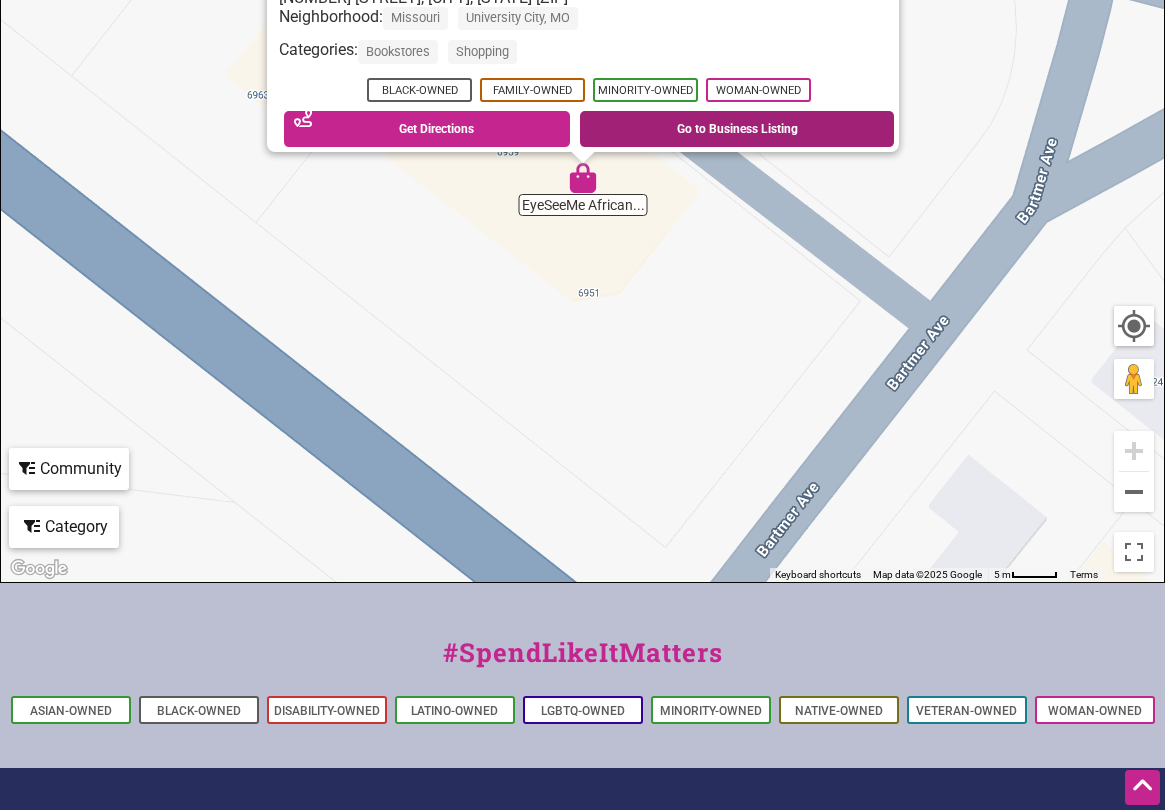 click on "Go to Business Listing" at bounding box center (737, 129) 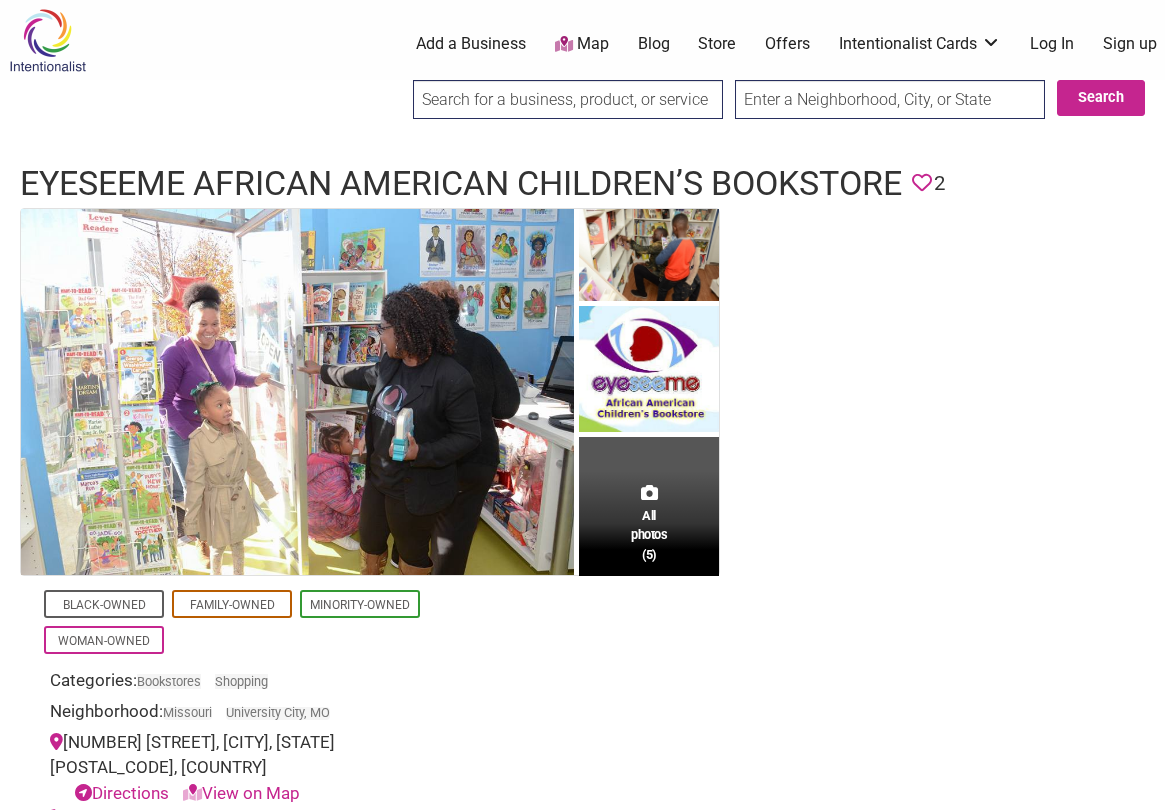 scroll, scrollTop: 0, scrollLeft: 0, axis: both 